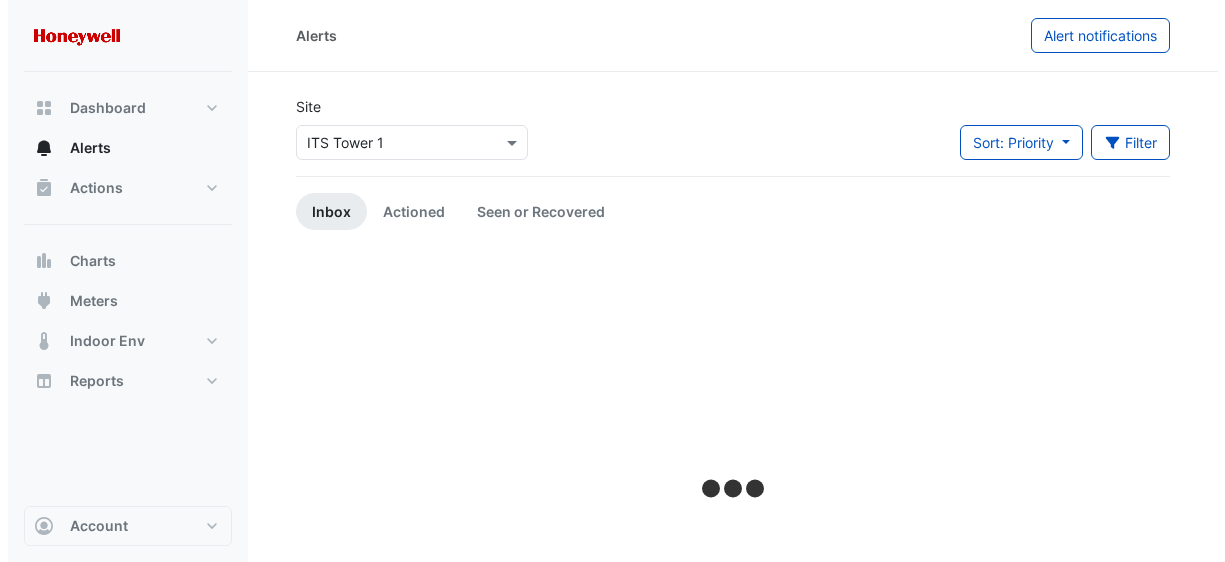 scroll, scrollTop: 0, scrollLeft: 0, axis: both 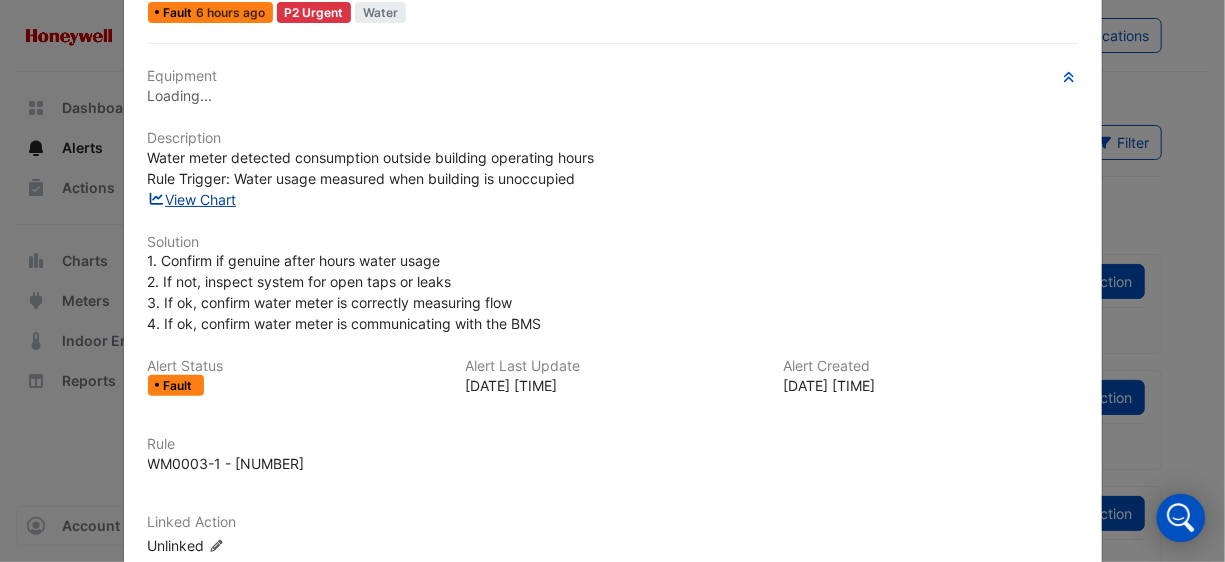 click on "View Chart" 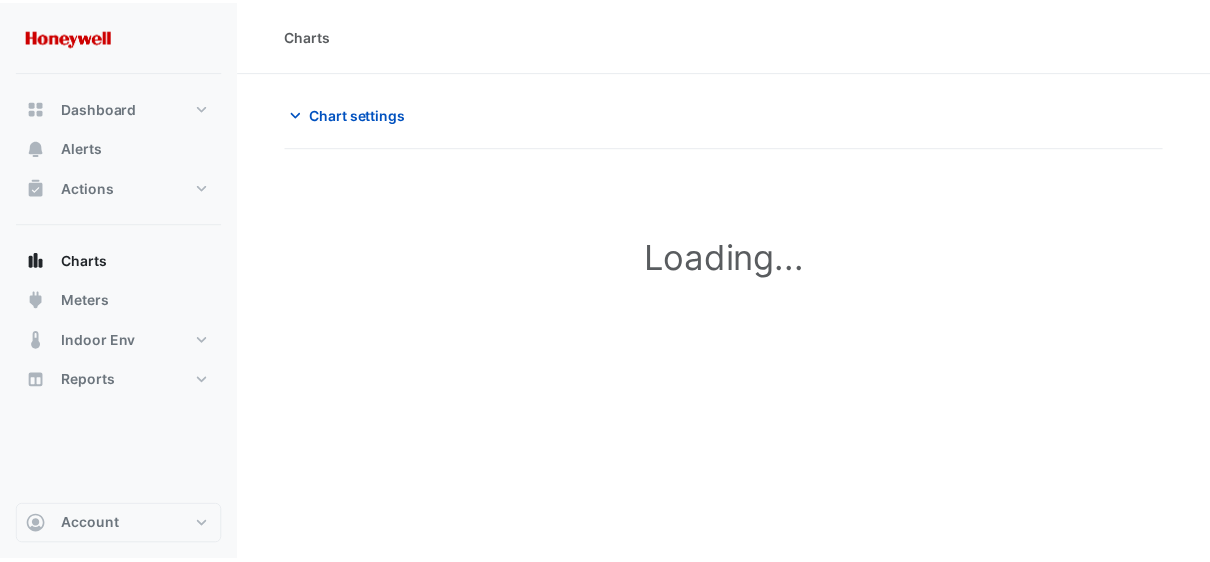 scroll, scrollTop: 0, scrollLeft: 0, axis: both 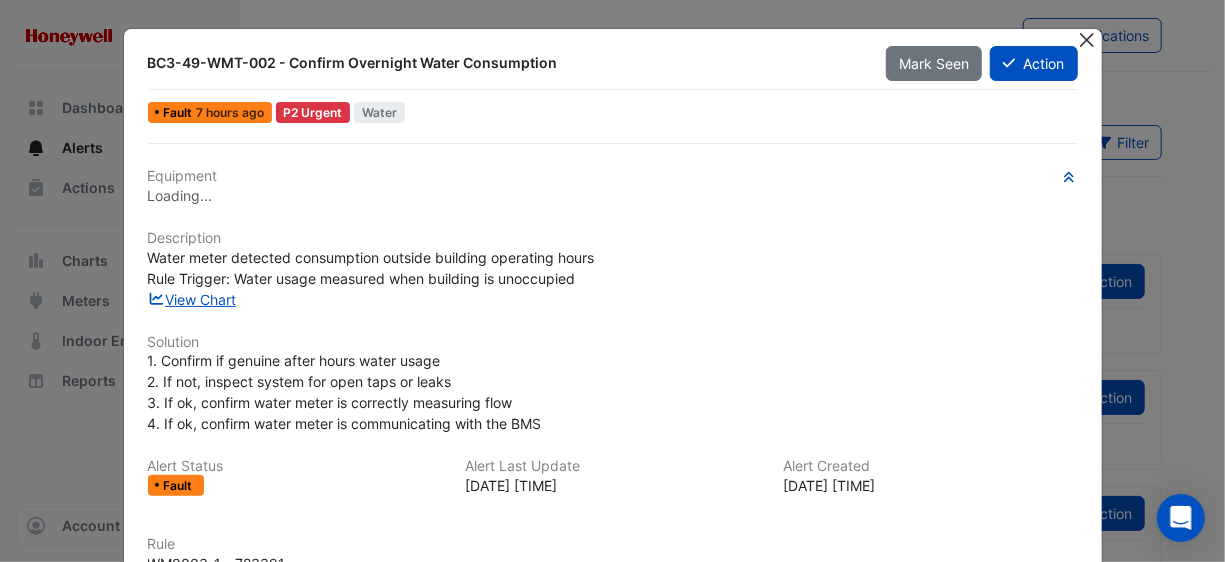 click 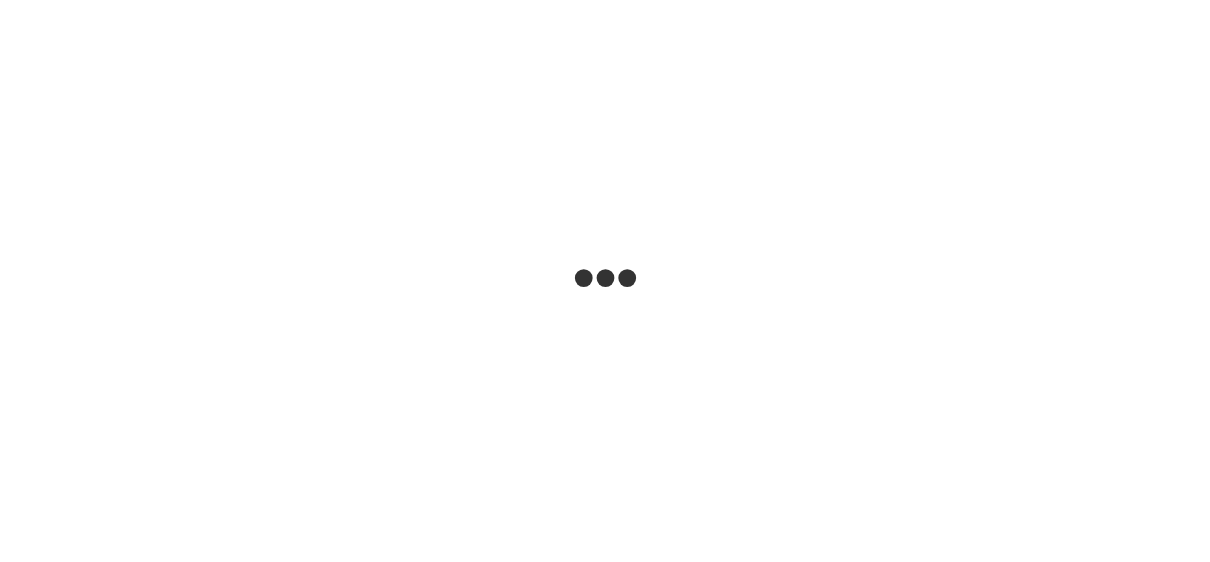 scroll, scrollTop: 0, scrollLeft: 0, axis: both 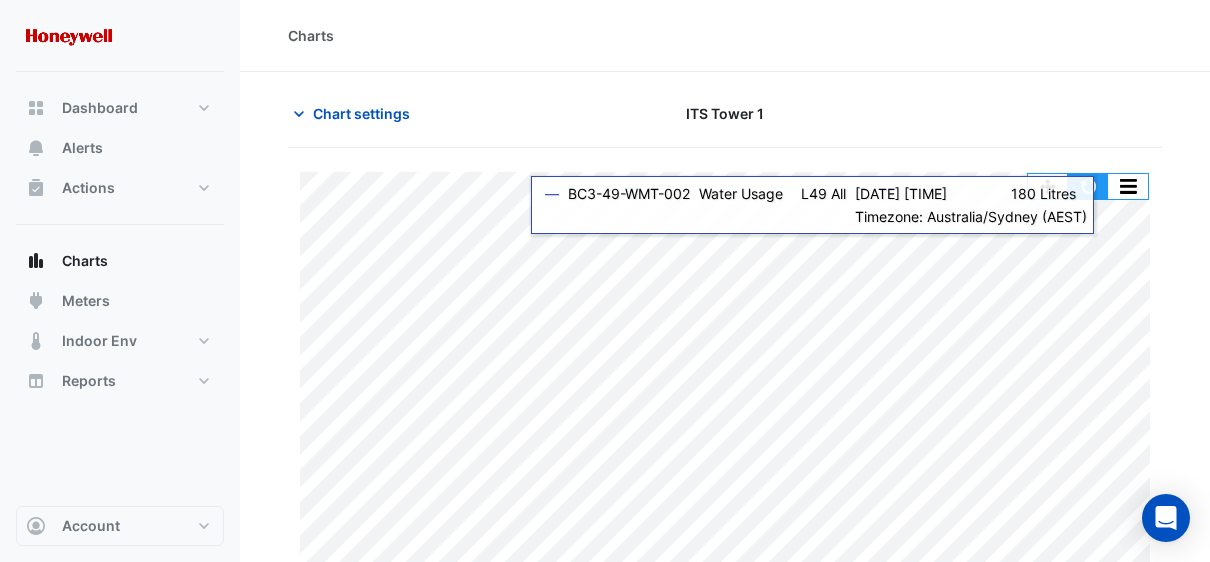 click 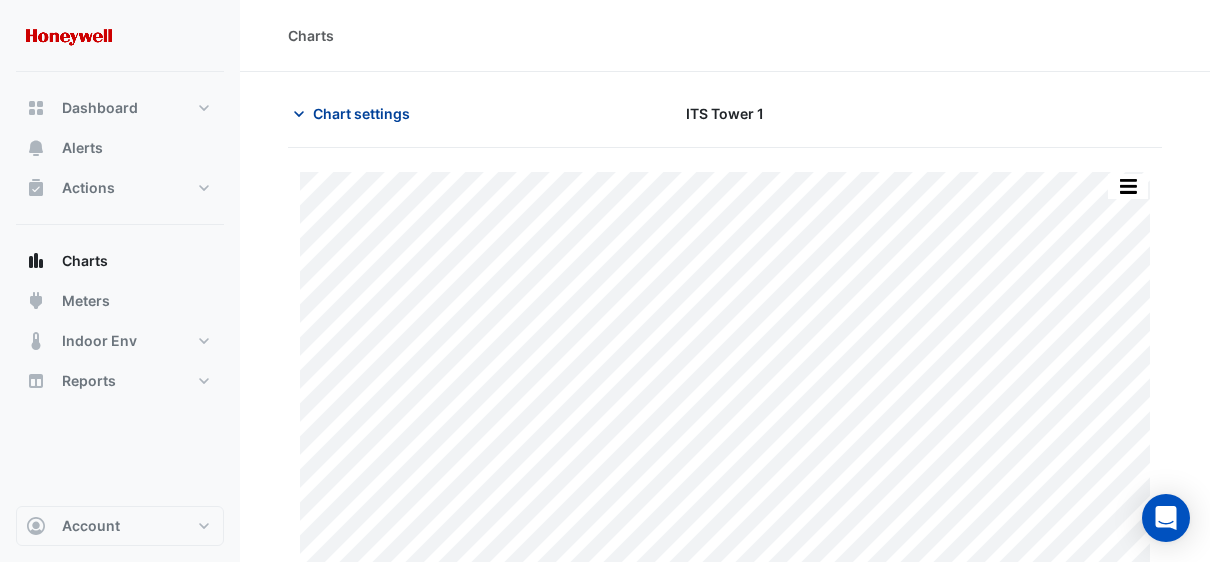 click 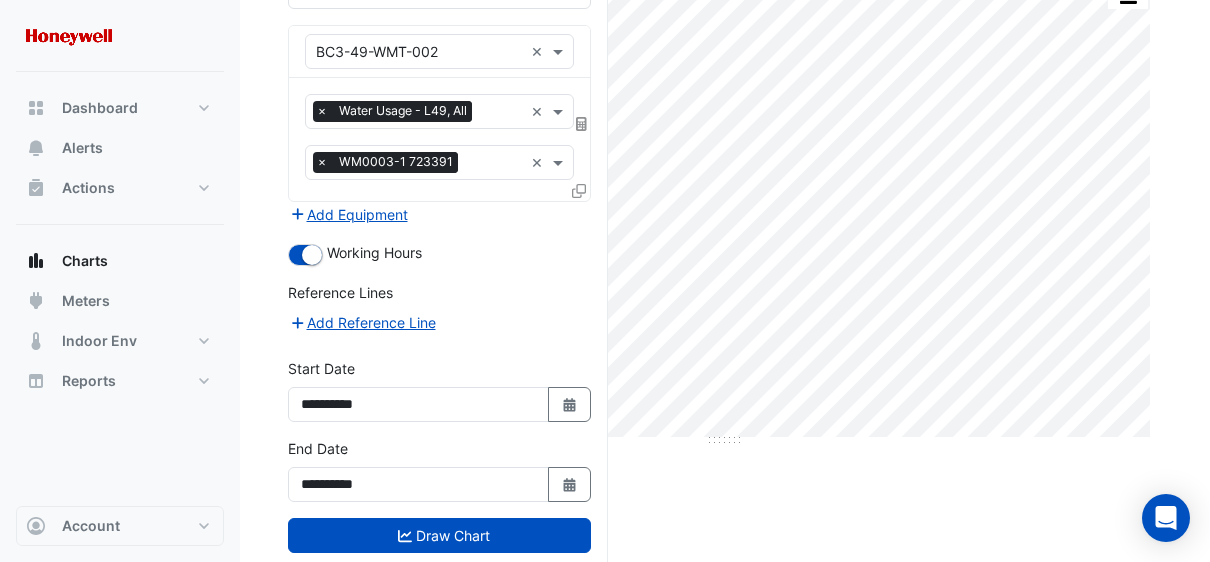 scroll, scrollTop: 229, scrollLeft: 0, axis: vertical 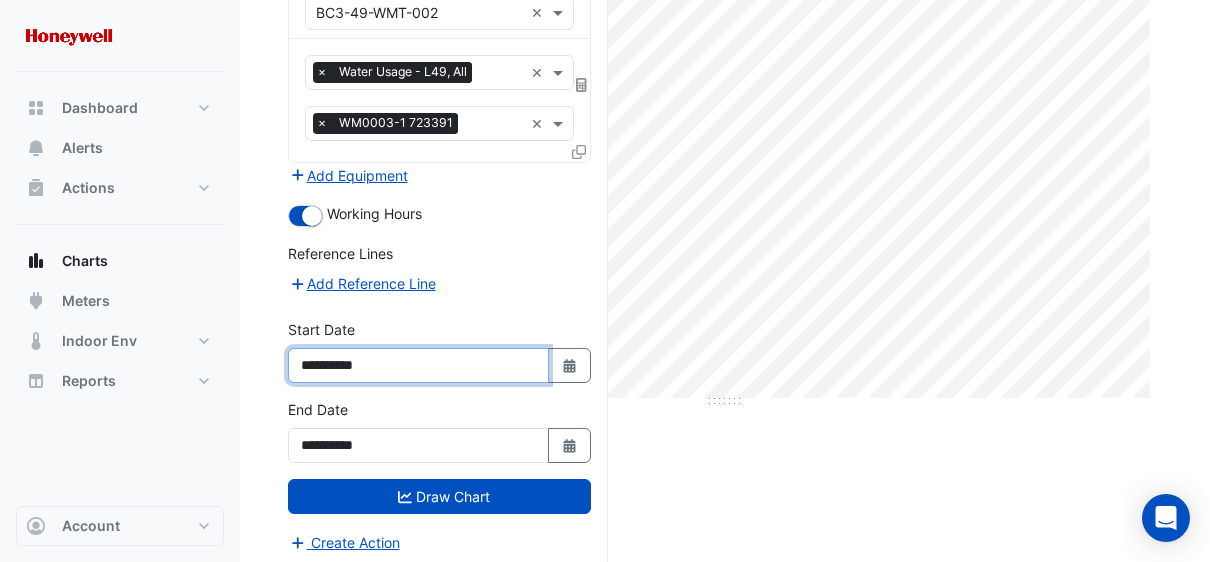 click on "**********" at bounding box center [418, 365] 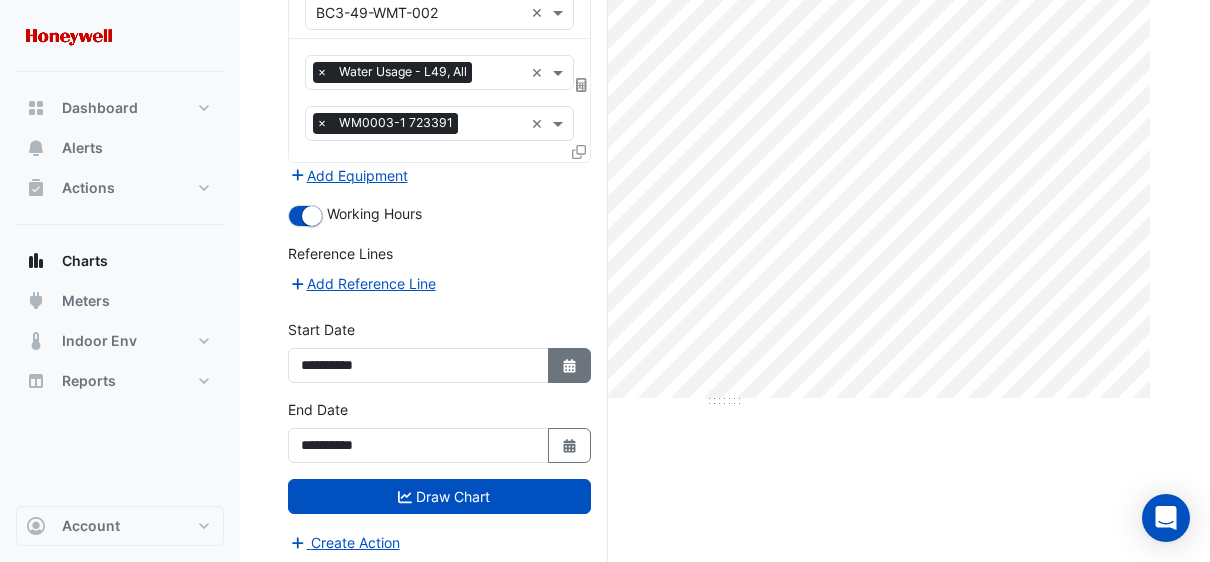 click on "Select Date" at bounding box center [570, 365] 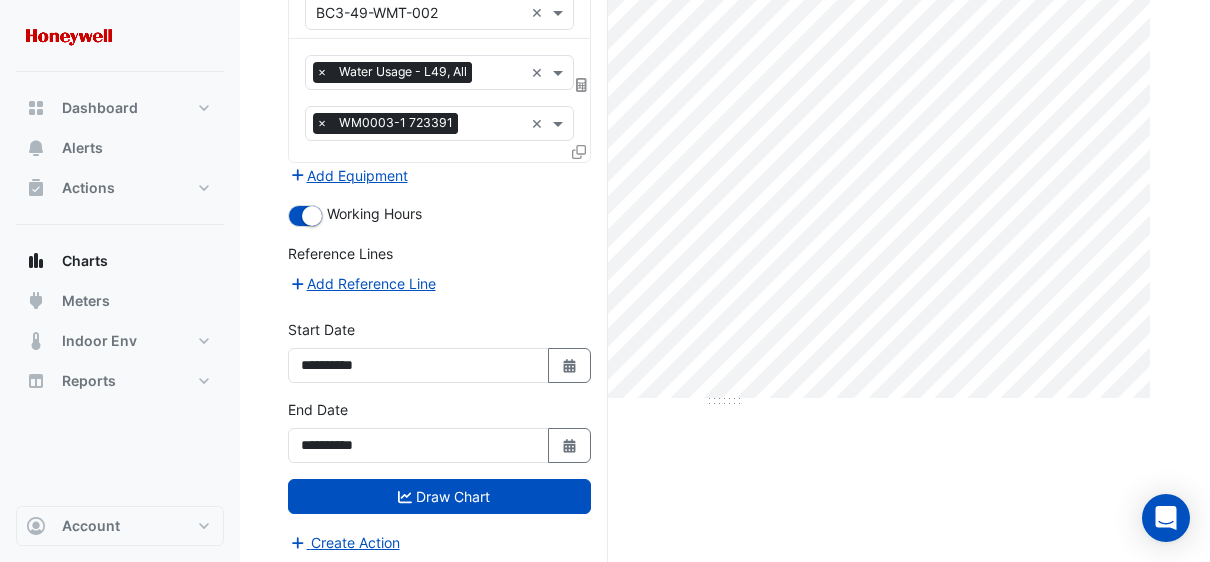 select on "*" 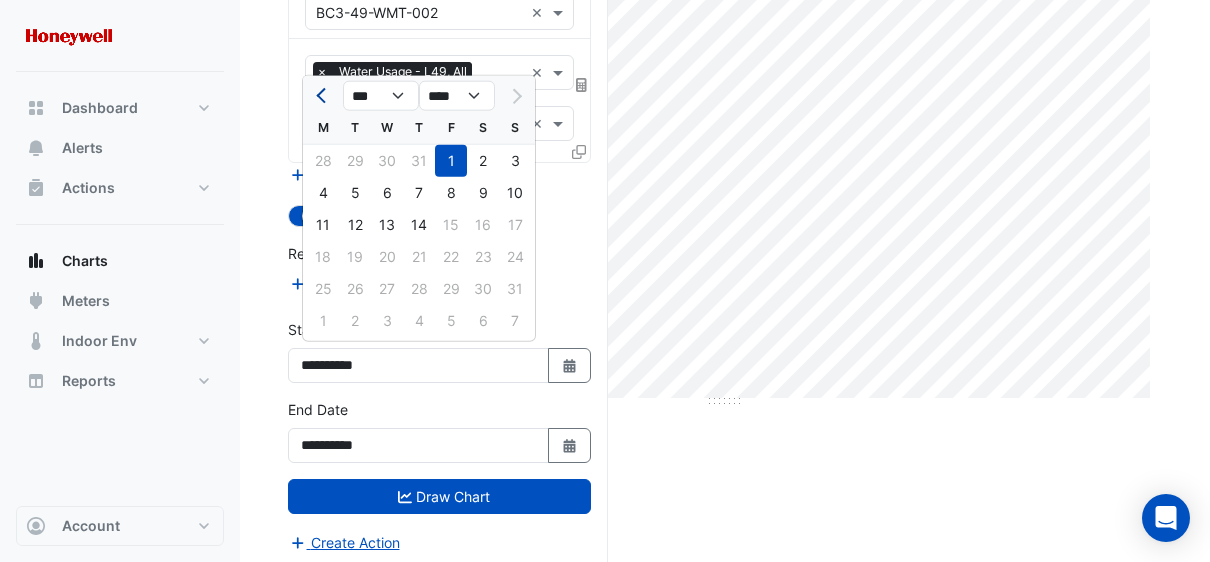 click 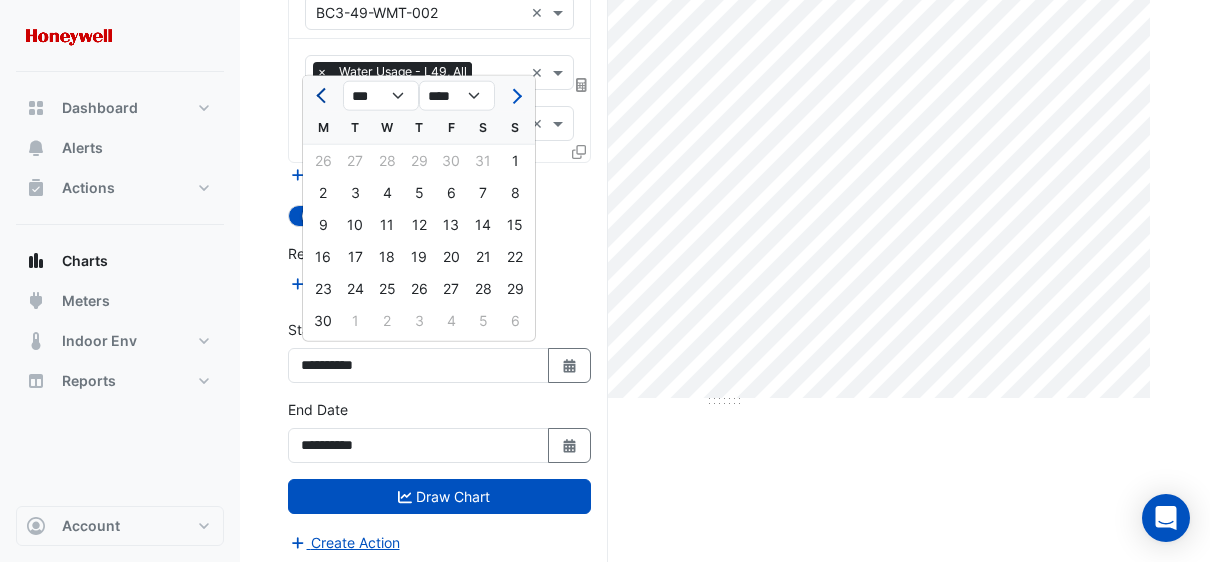 click 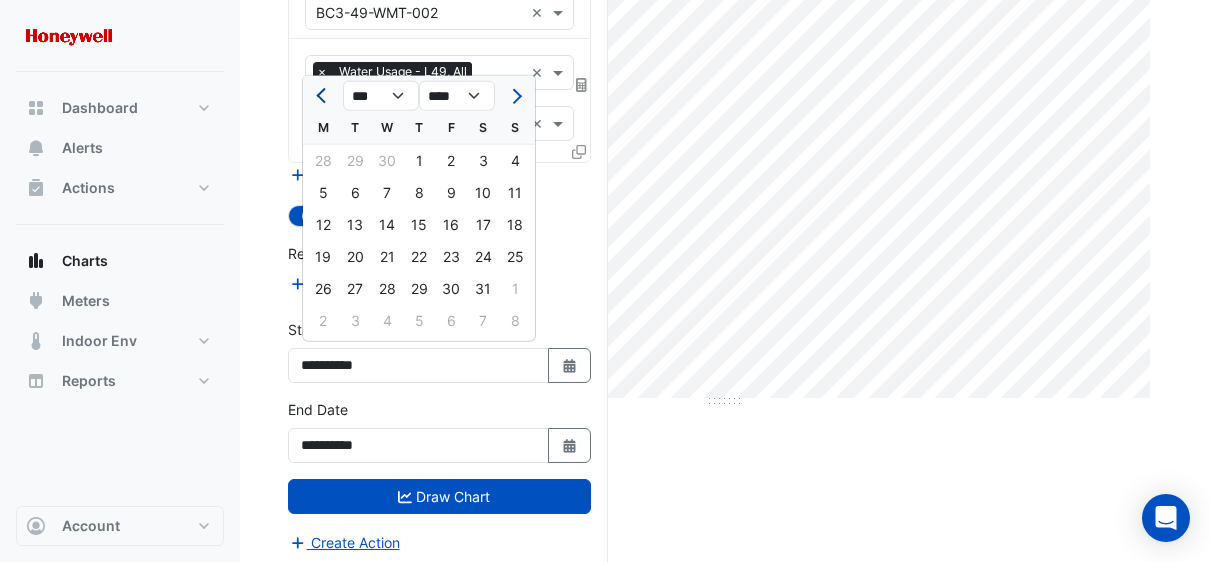 click 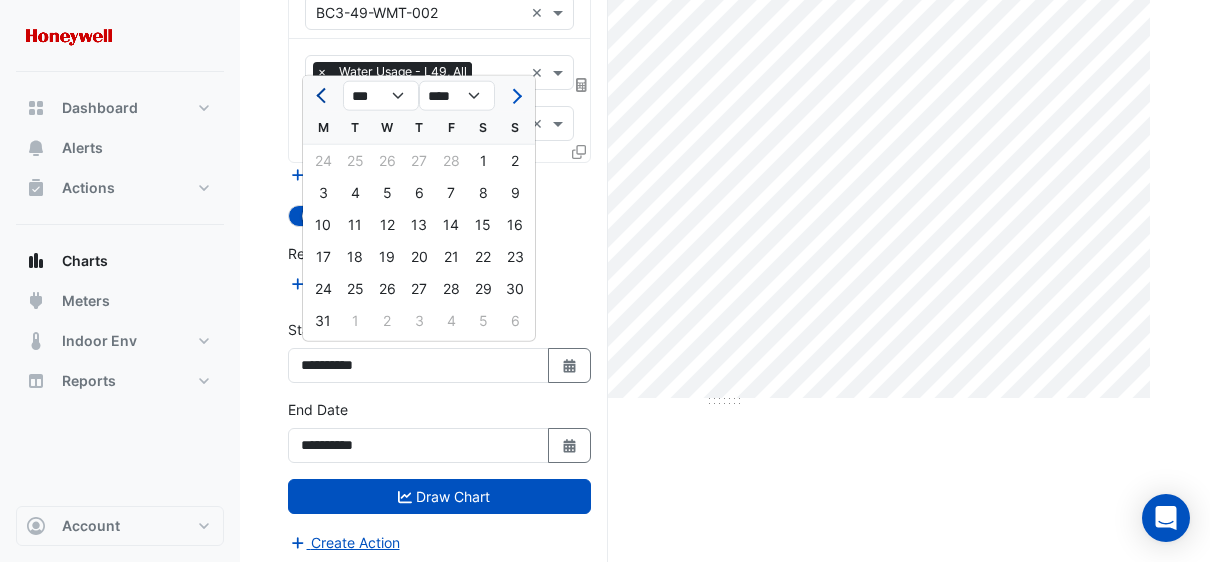 click 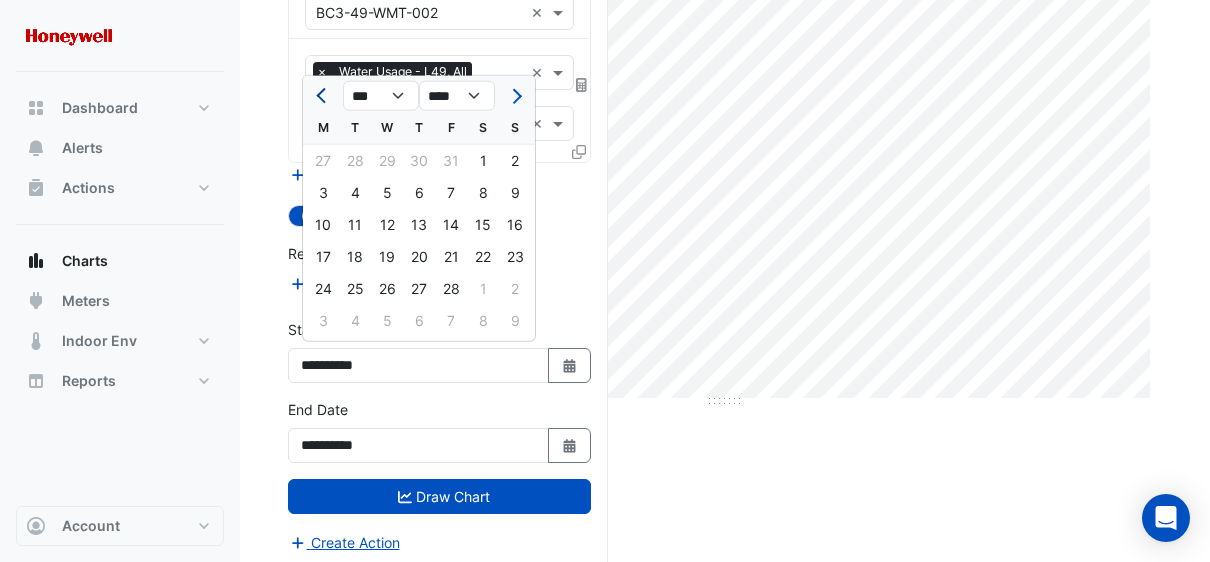 click 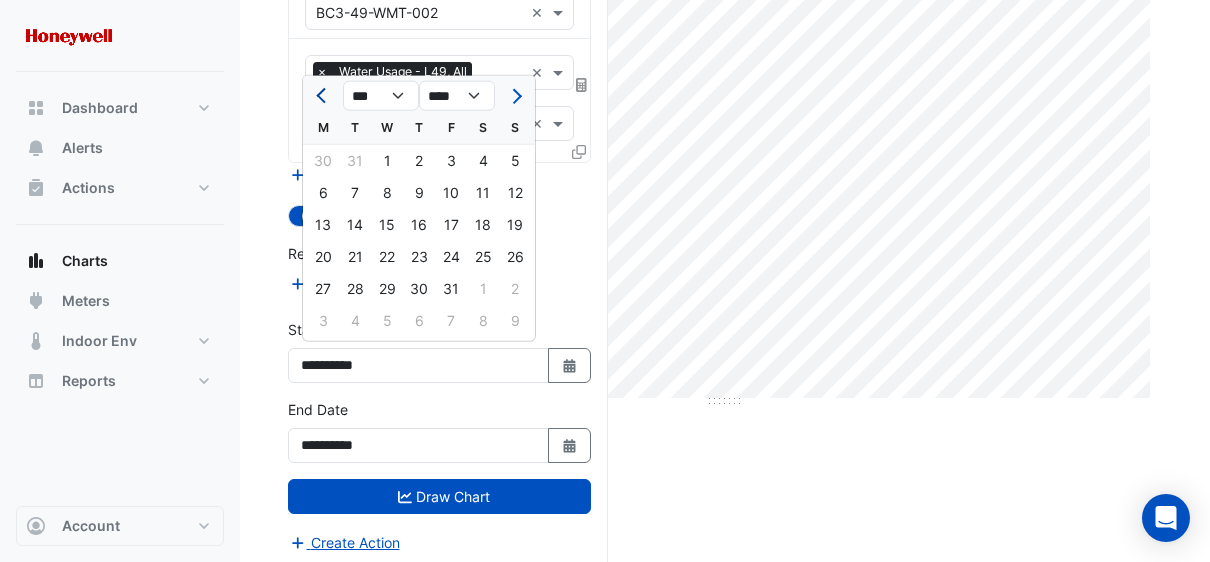 click 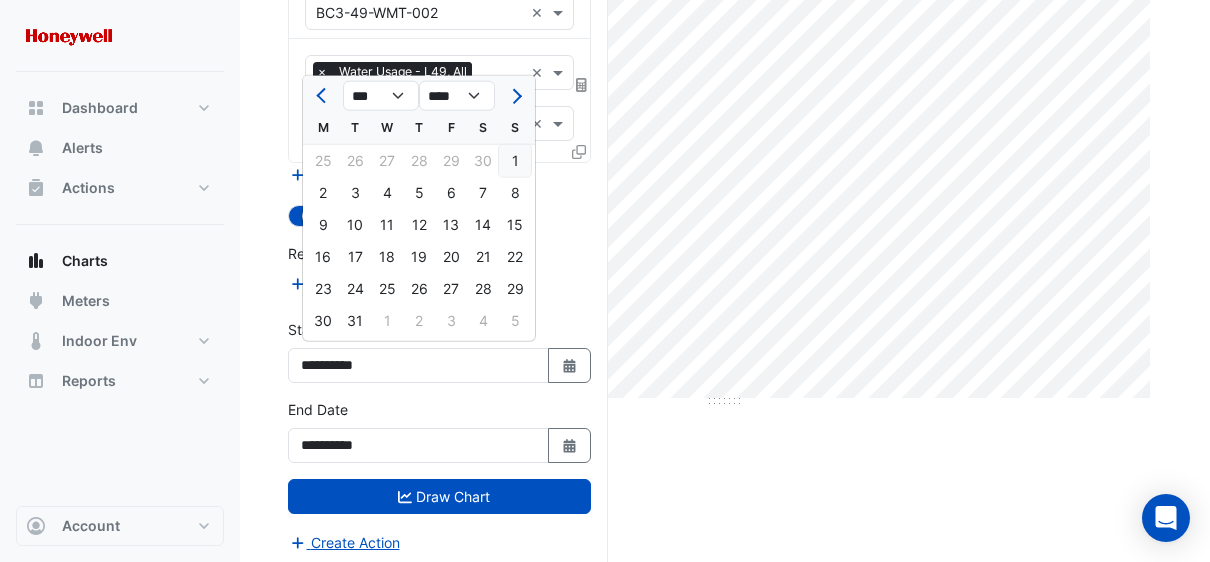 click on "1" 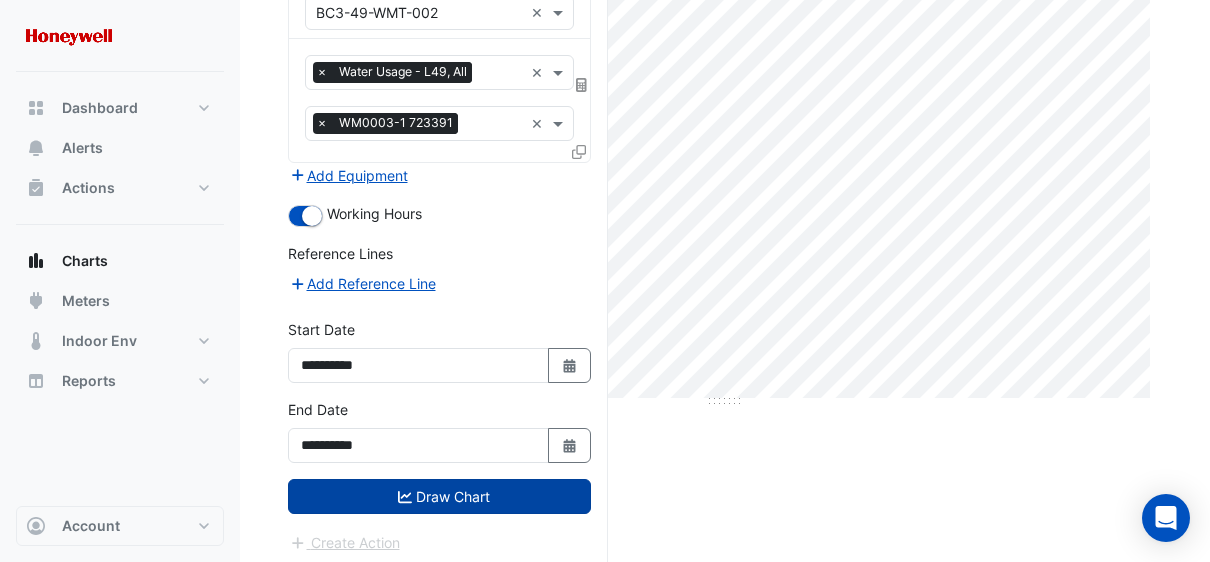 click on "Draw Chart" at bounding box center (439, 496) 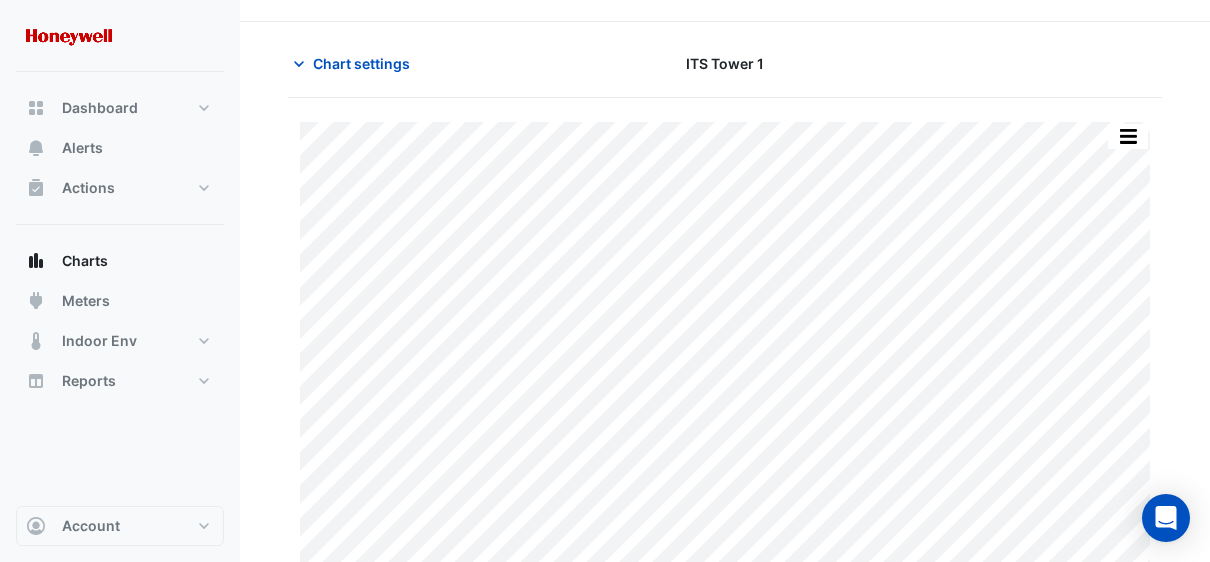 scroll, scrollTop: 74, scrollLeft: 0, axis: vertical 